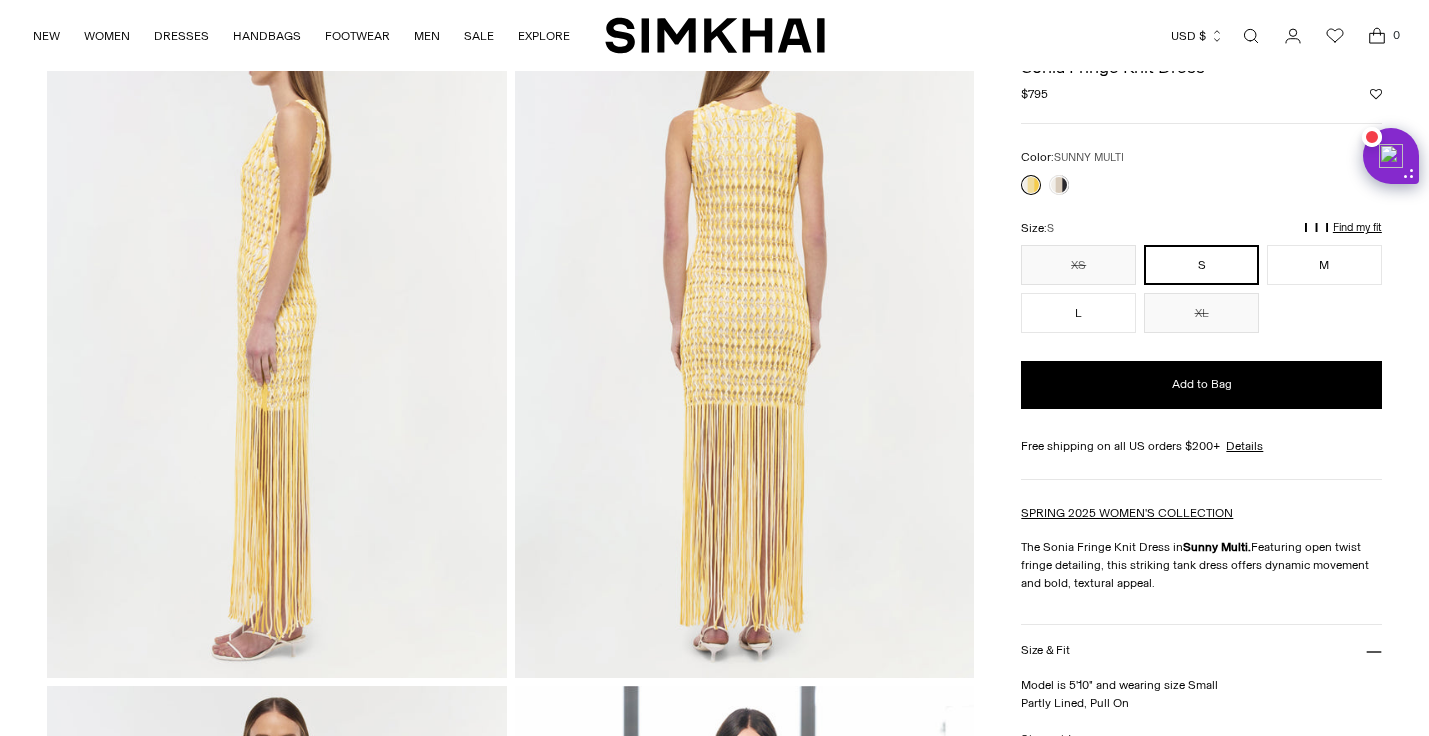 scroll, scrollTop: 806, scrollLeft: 0, axis: vertical 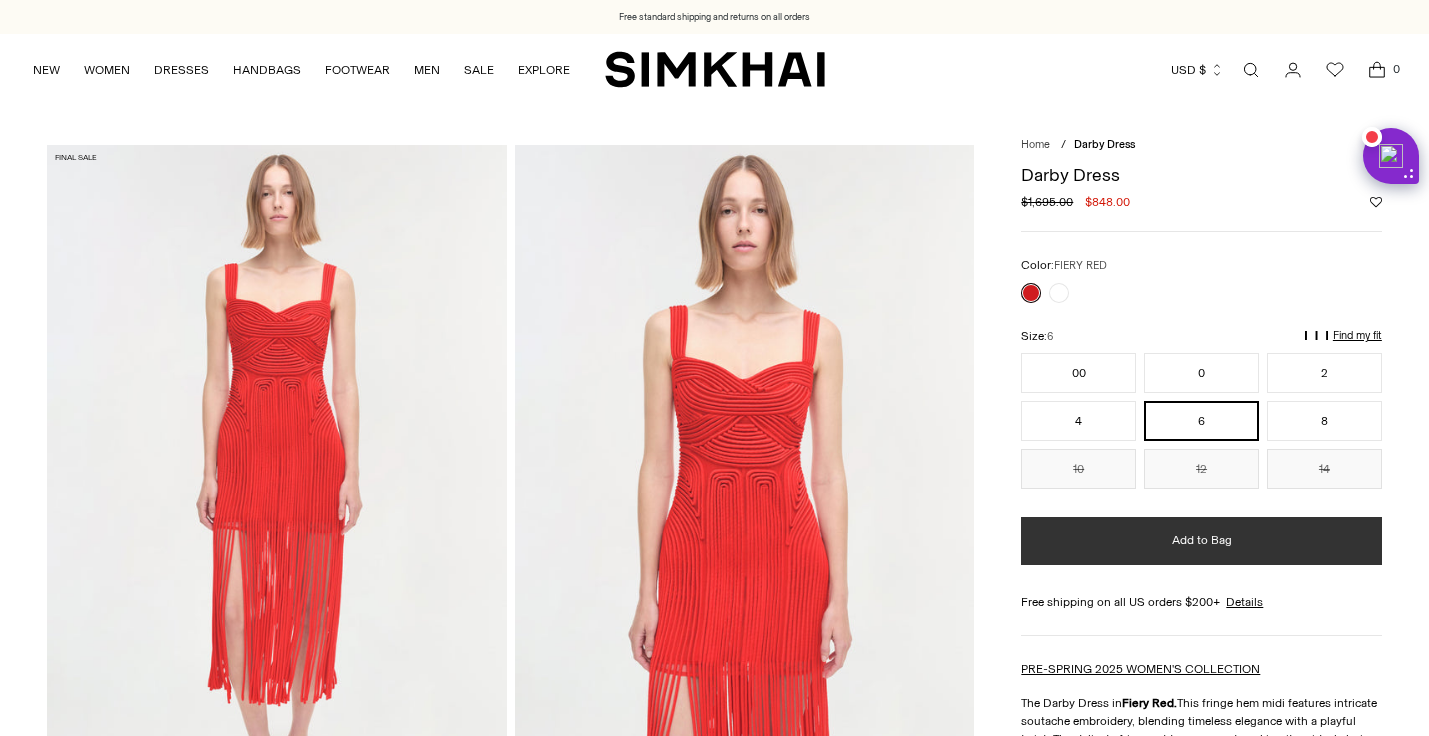 click on "Add to Bag" at bounding box center [1202, 540] 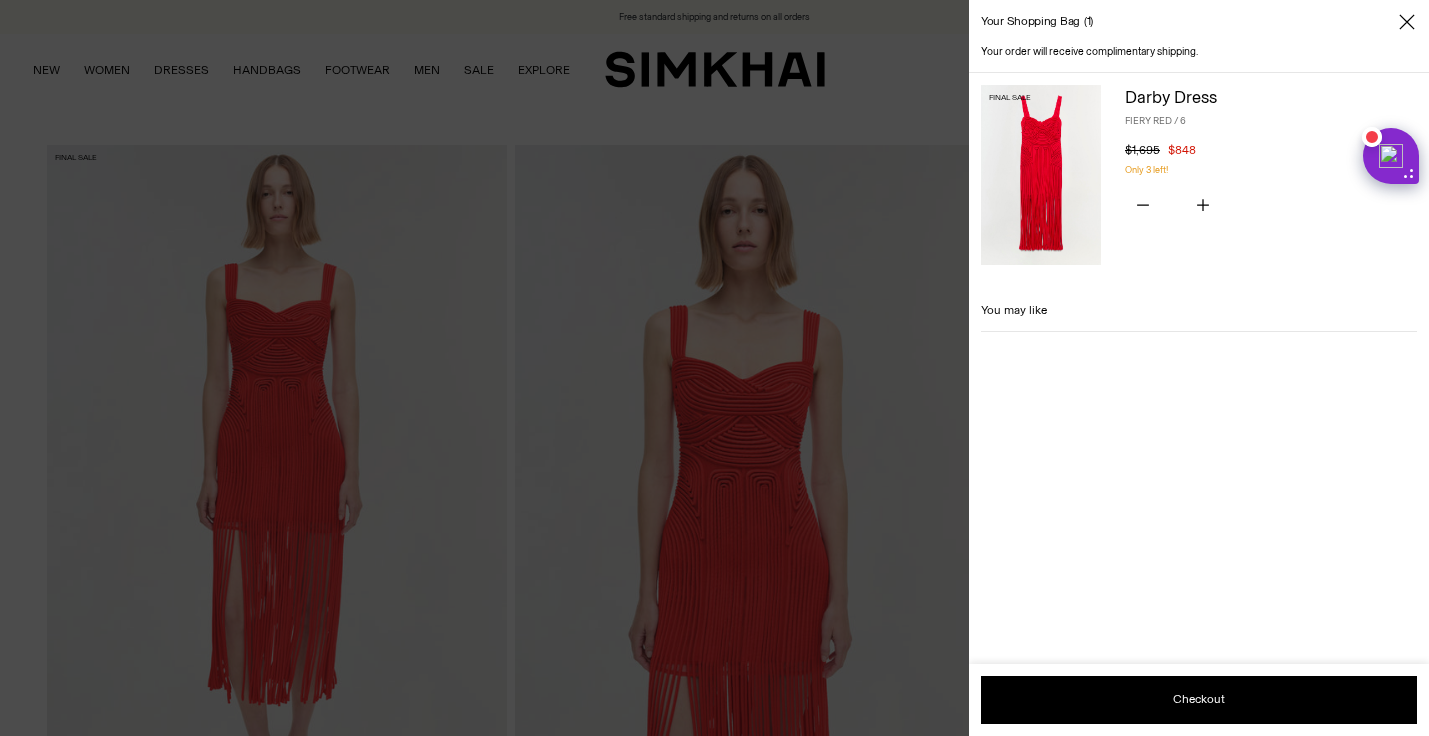 scroll, scrollTop: 0, scrollLeft: 0, axis: both 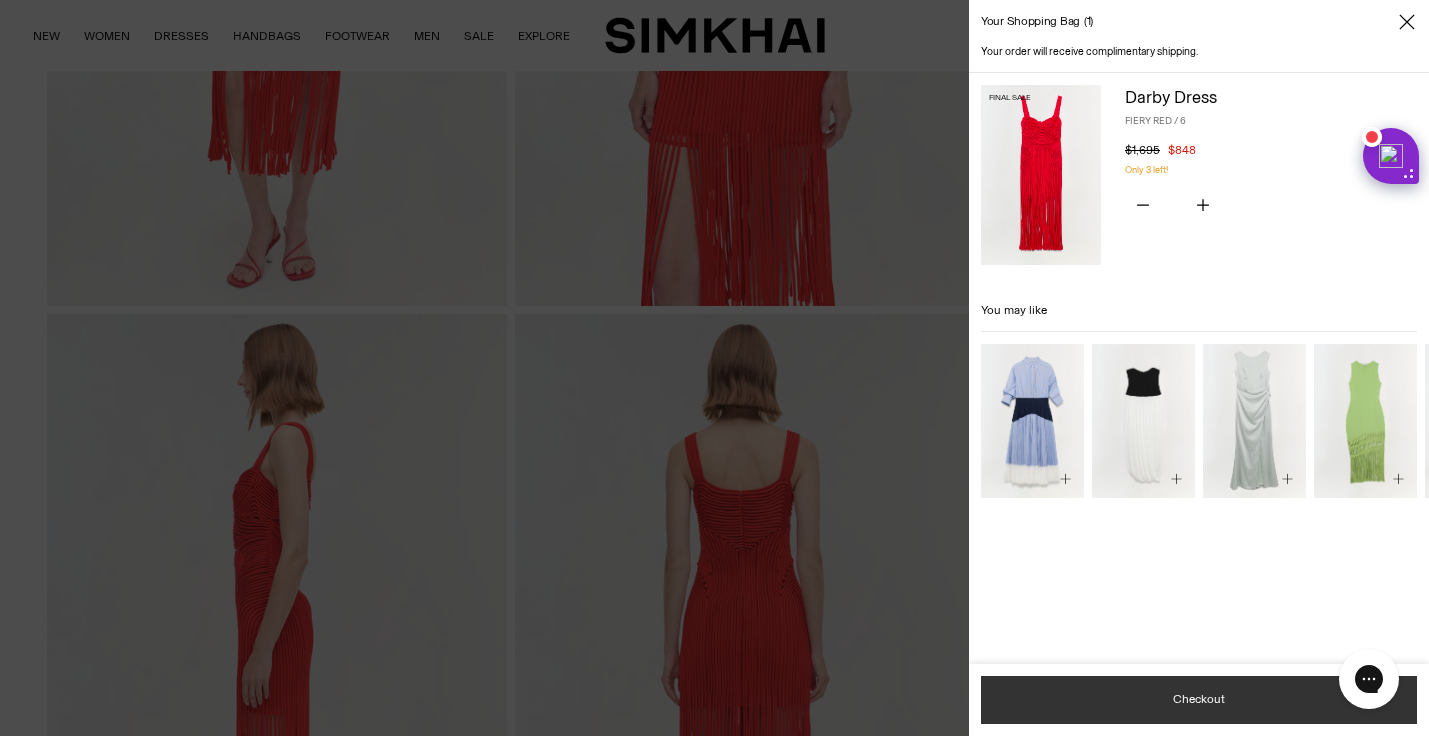 click on "Subtotal
$848
Taxes and shipping calculated at checkout
Checkout
Checkout" at bounding box center (1199, 700) 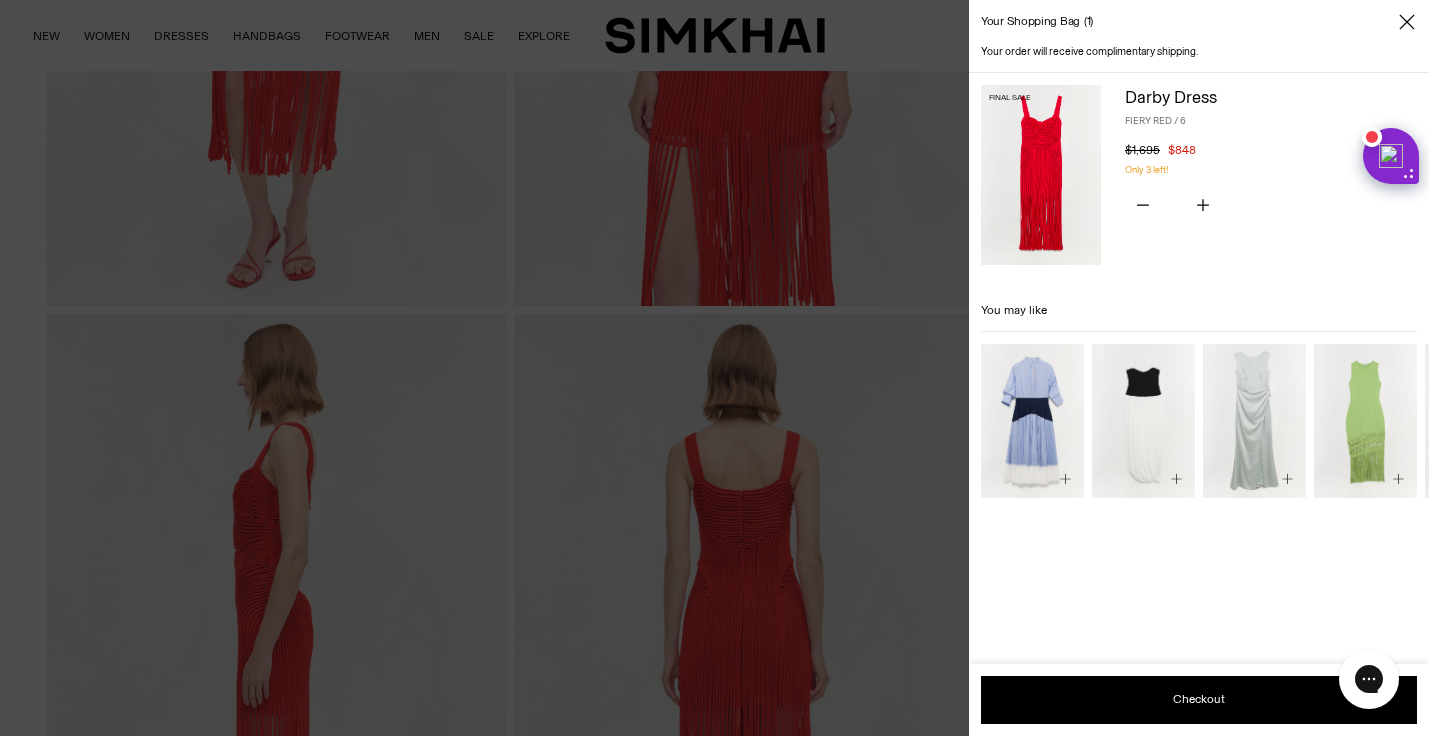click 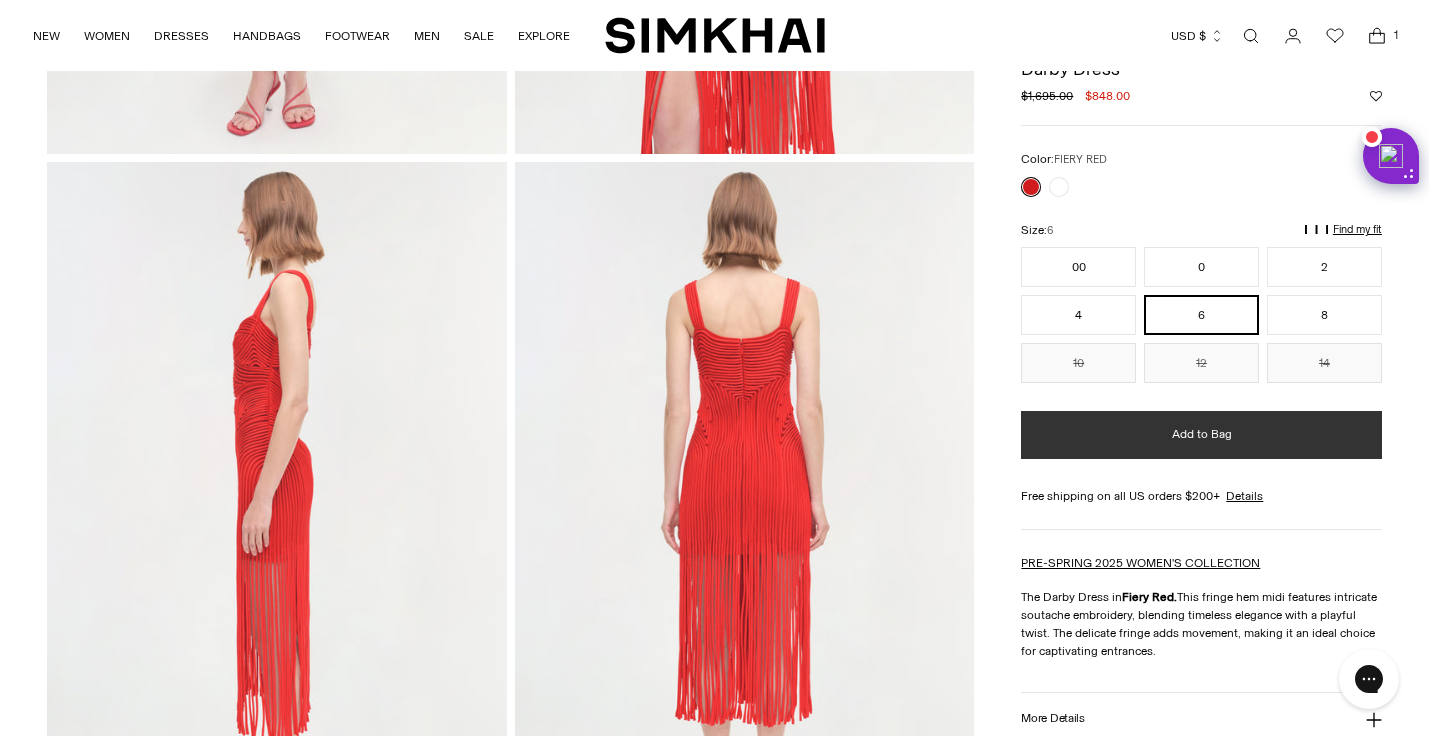 scroll, scrollTop: 0, scrollLeft: 0, axis: both 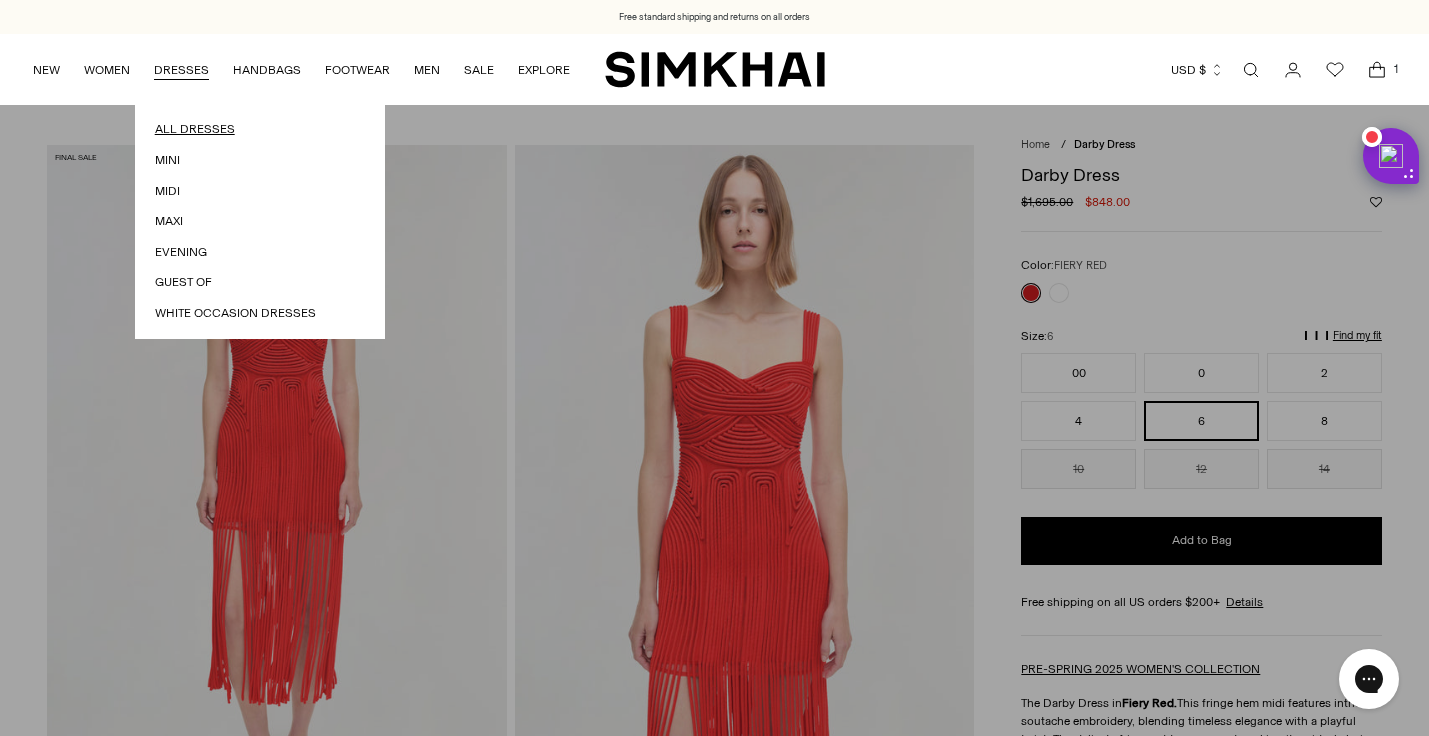 click on "All Dresses" at bounding box center (260, 129) 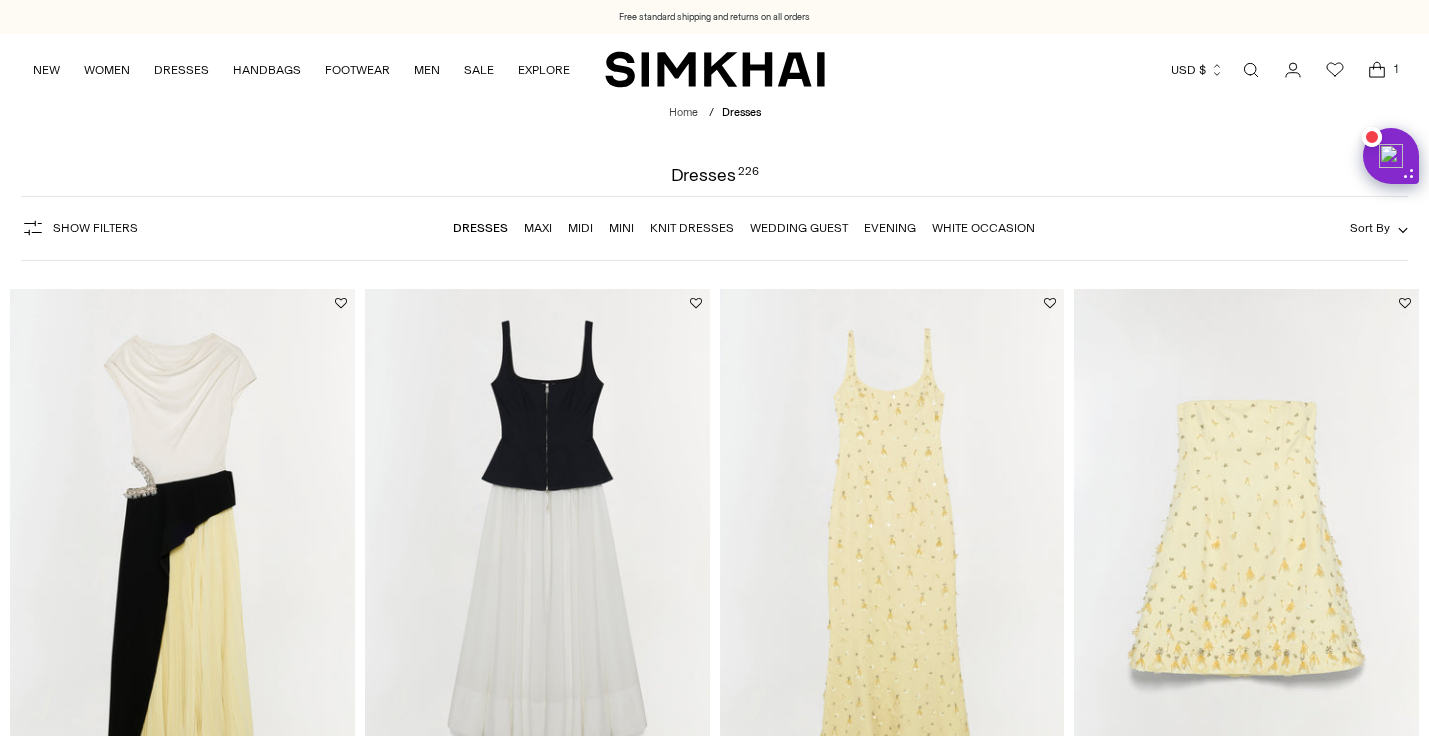 scroll, scrollTop: 2042, scrollLeft: 0, axis: vertical 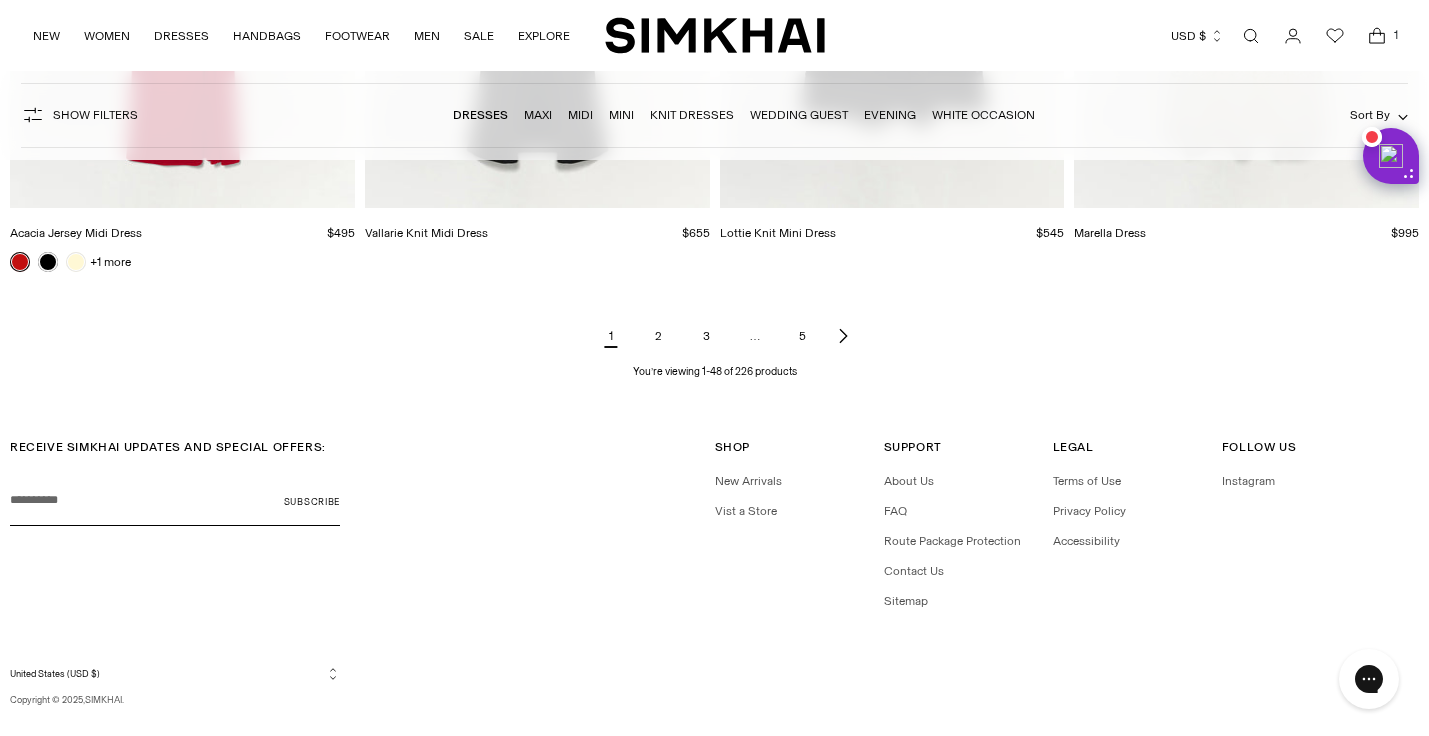 click on "2" at bounding box center (659, 336) 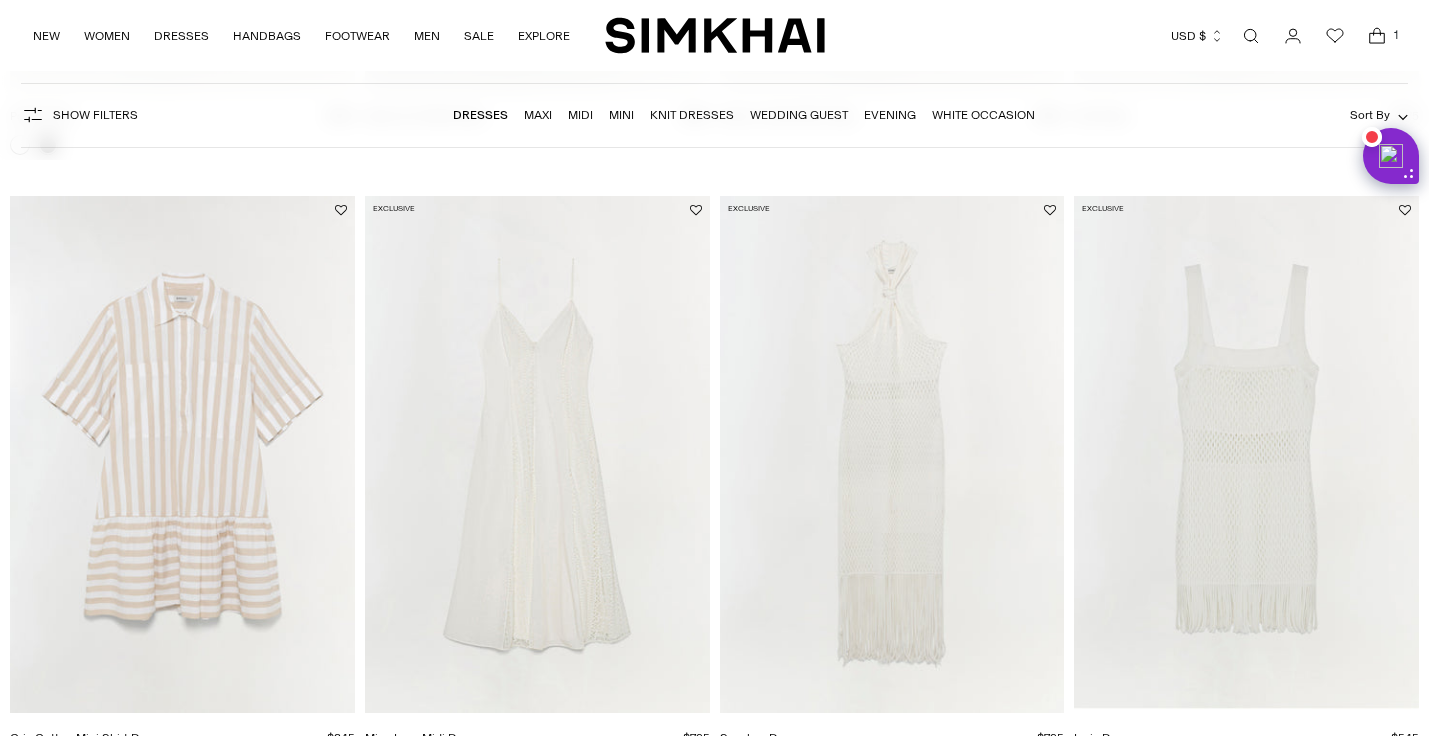 scroll, scrollTop: 3175, scrollLeft: 0, axis: vertical 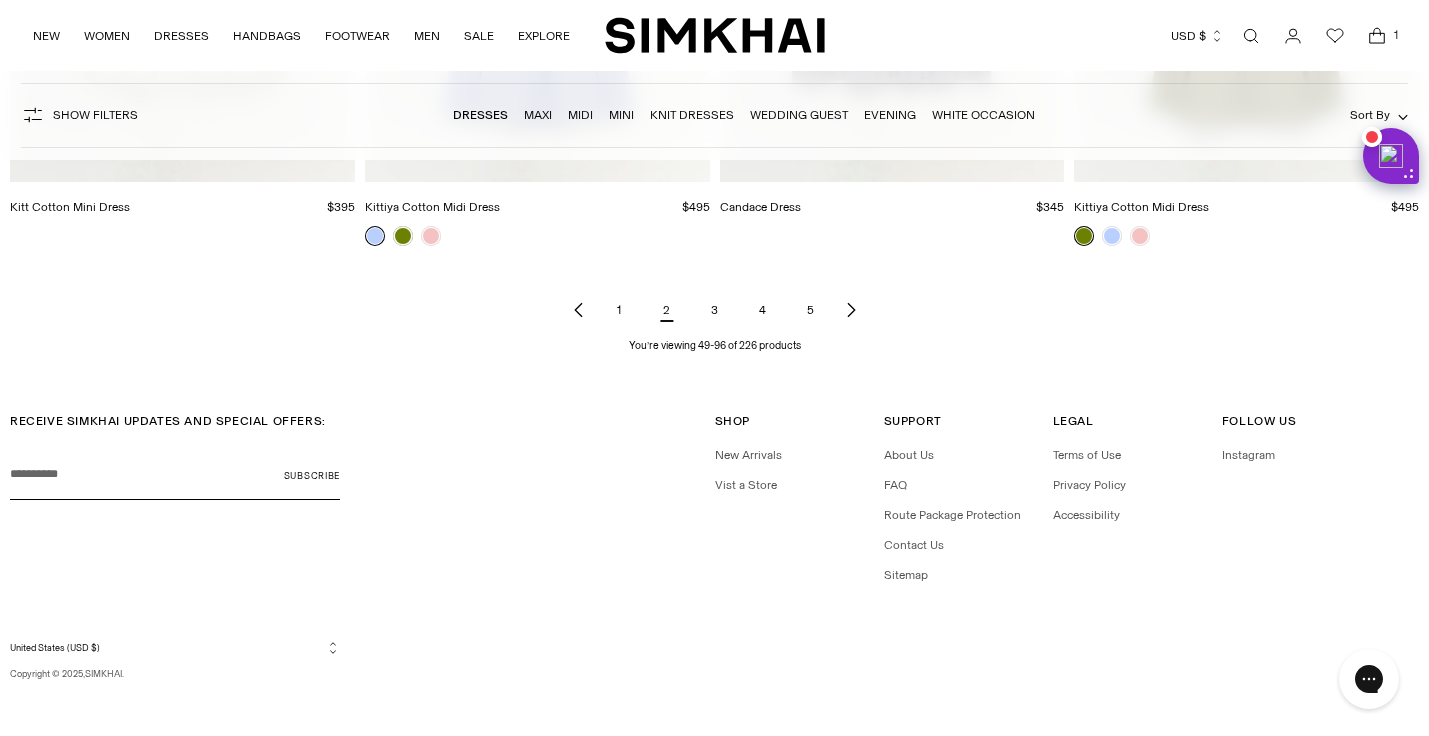 click on "3" at bounding box center (715, 310) 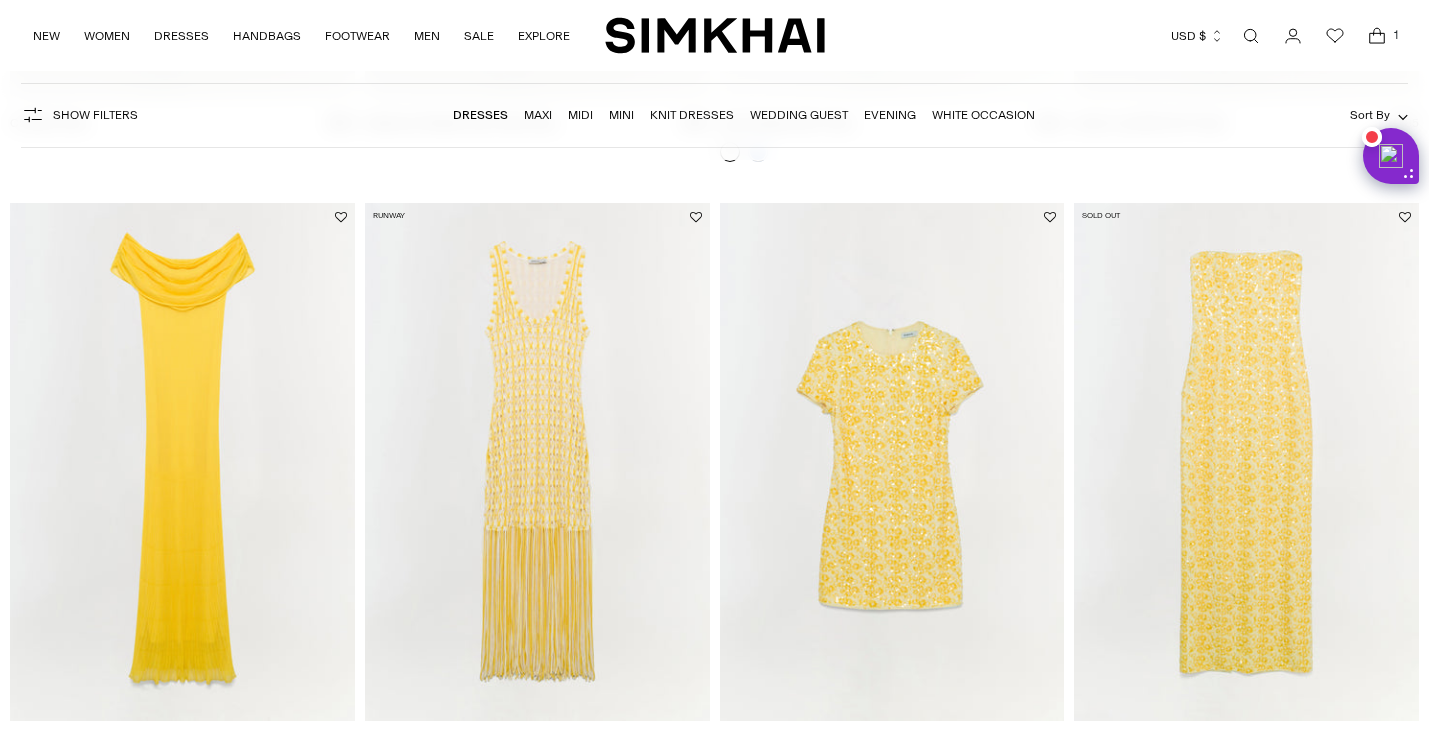 scroll, scrollTop: 3195, scrollLeft: 0, axis: vertical 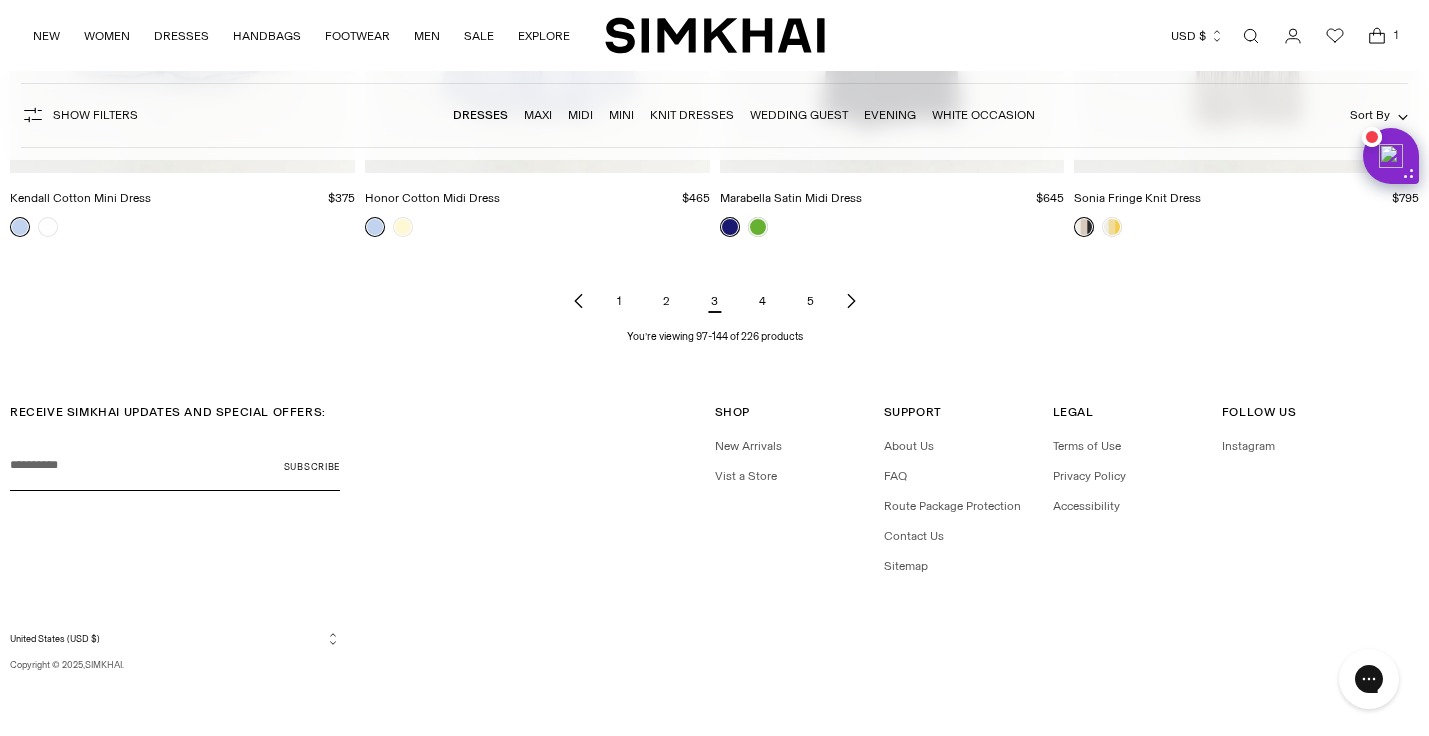 click on "4" at bounding box center [763, 301] 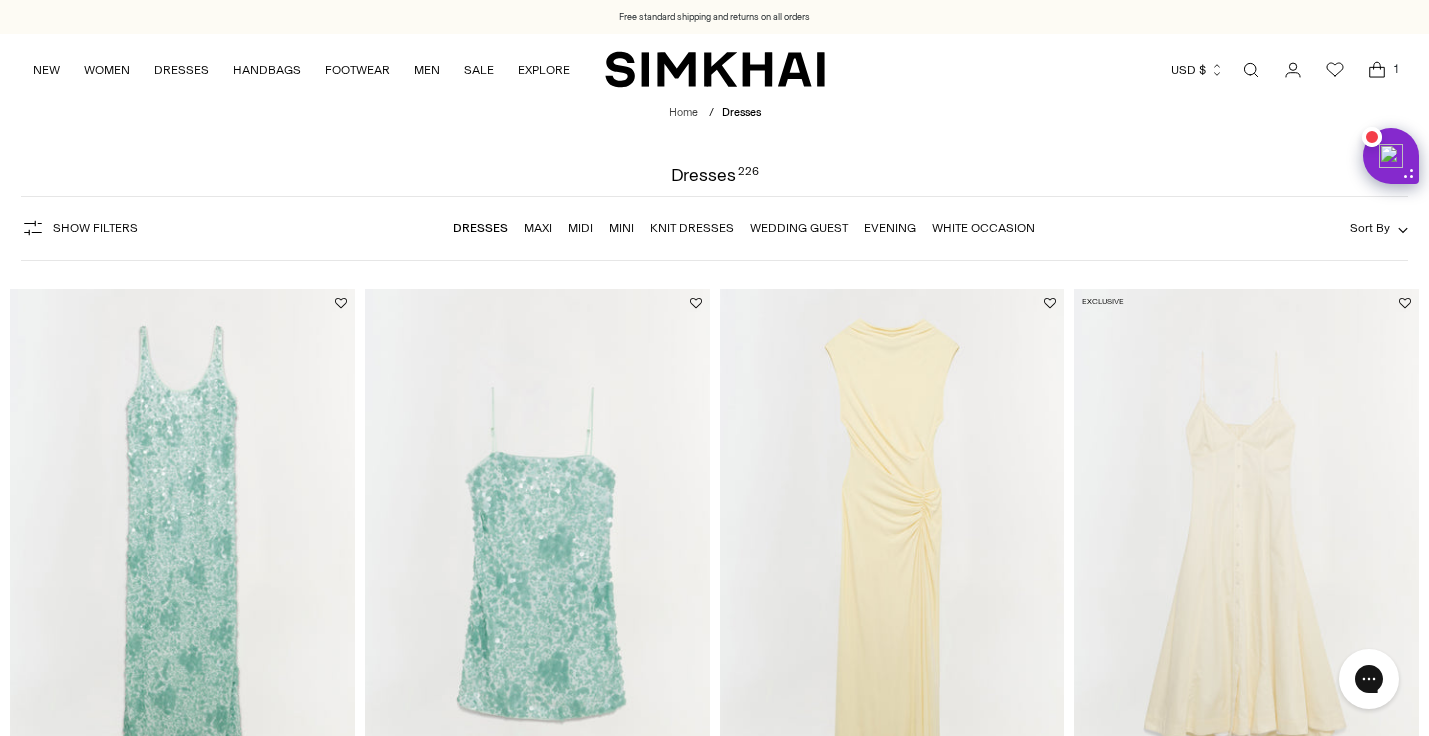 scroll, scrollTop: 0, scrollLeft: 0, axis: both 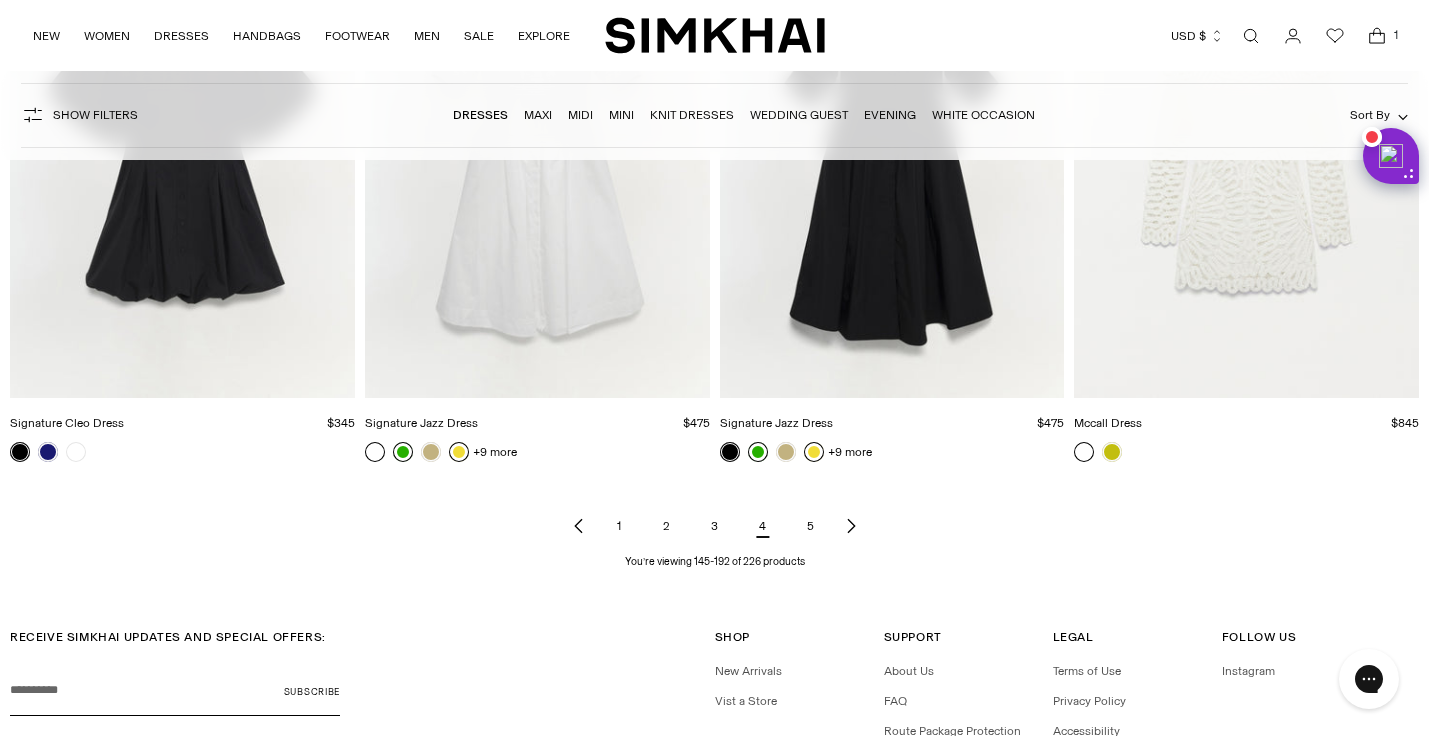 click on "5" at bounding box center (811, 526) 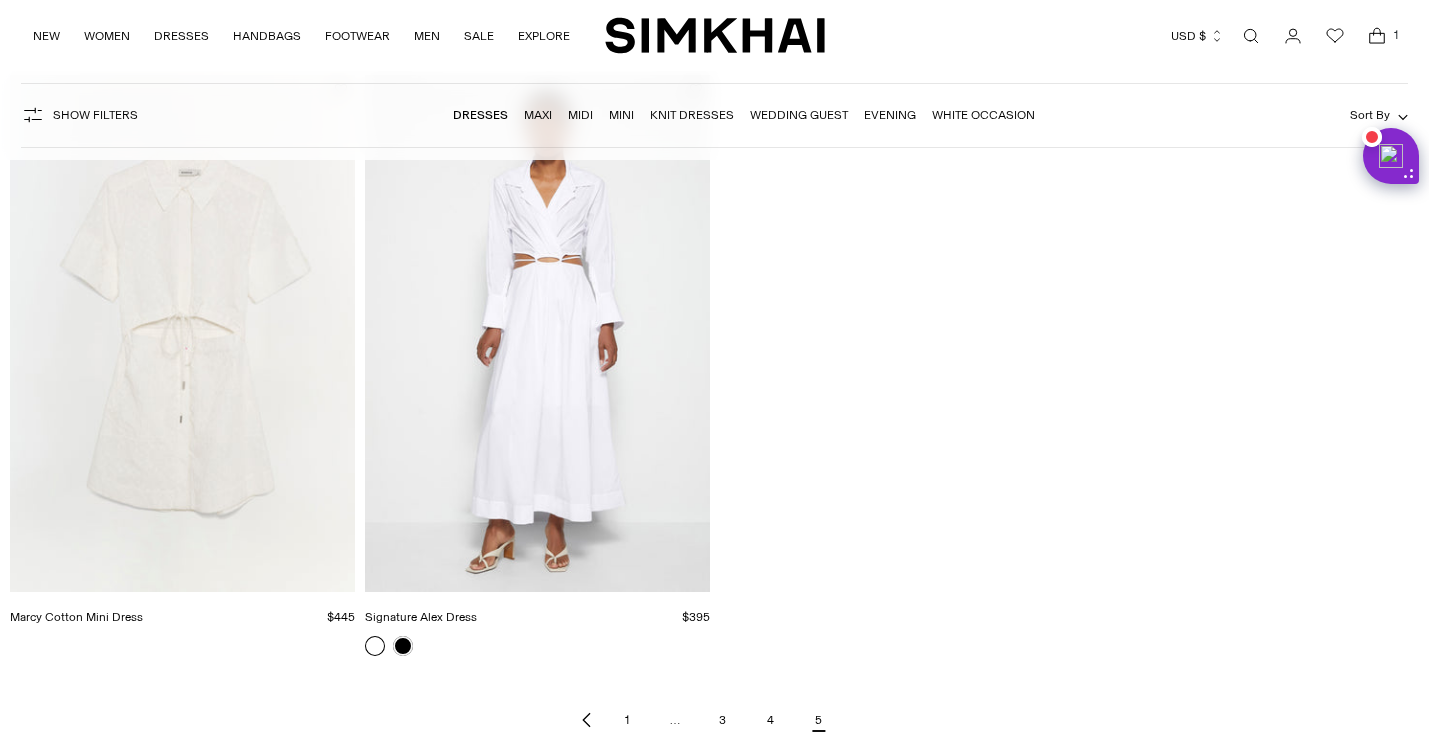 scroll, scrollTop: 4542, scrollLeft: 0, axis: vertical 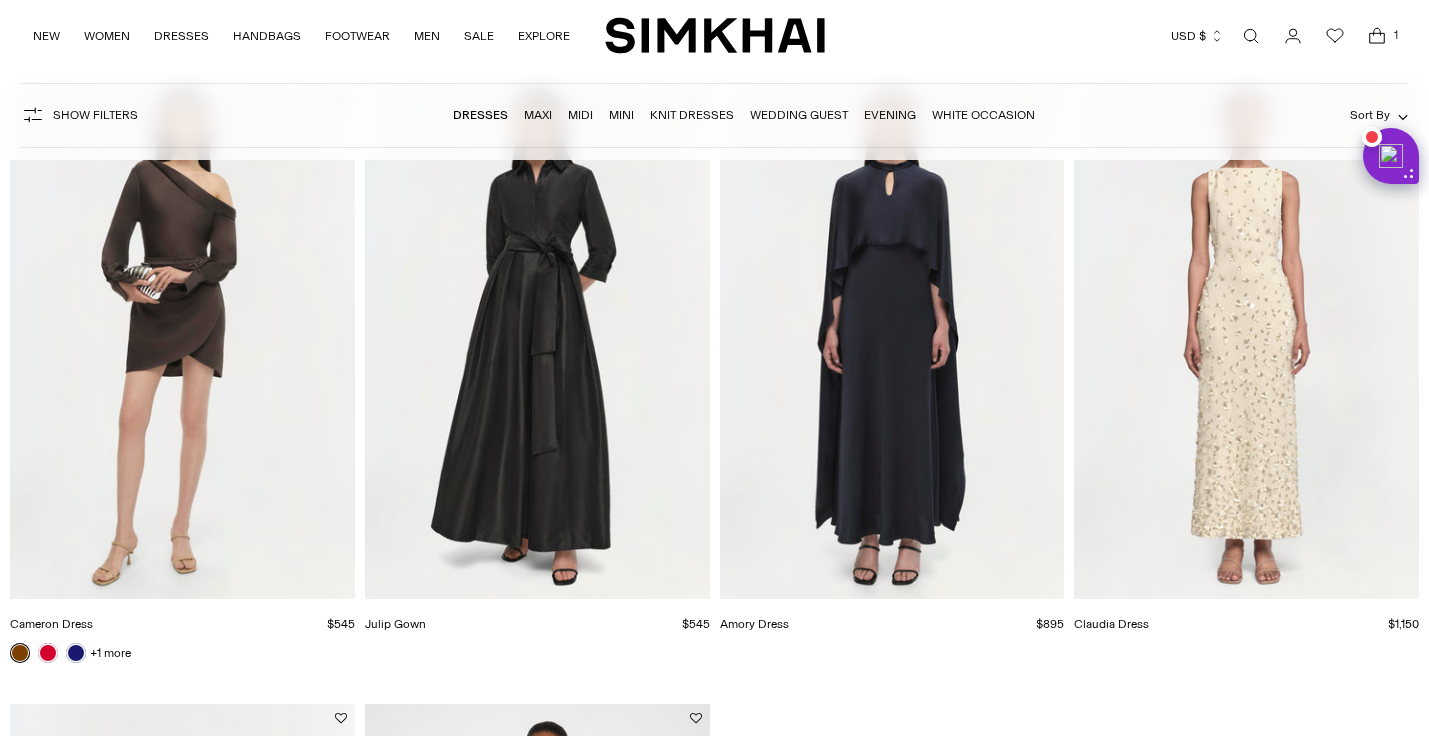 click 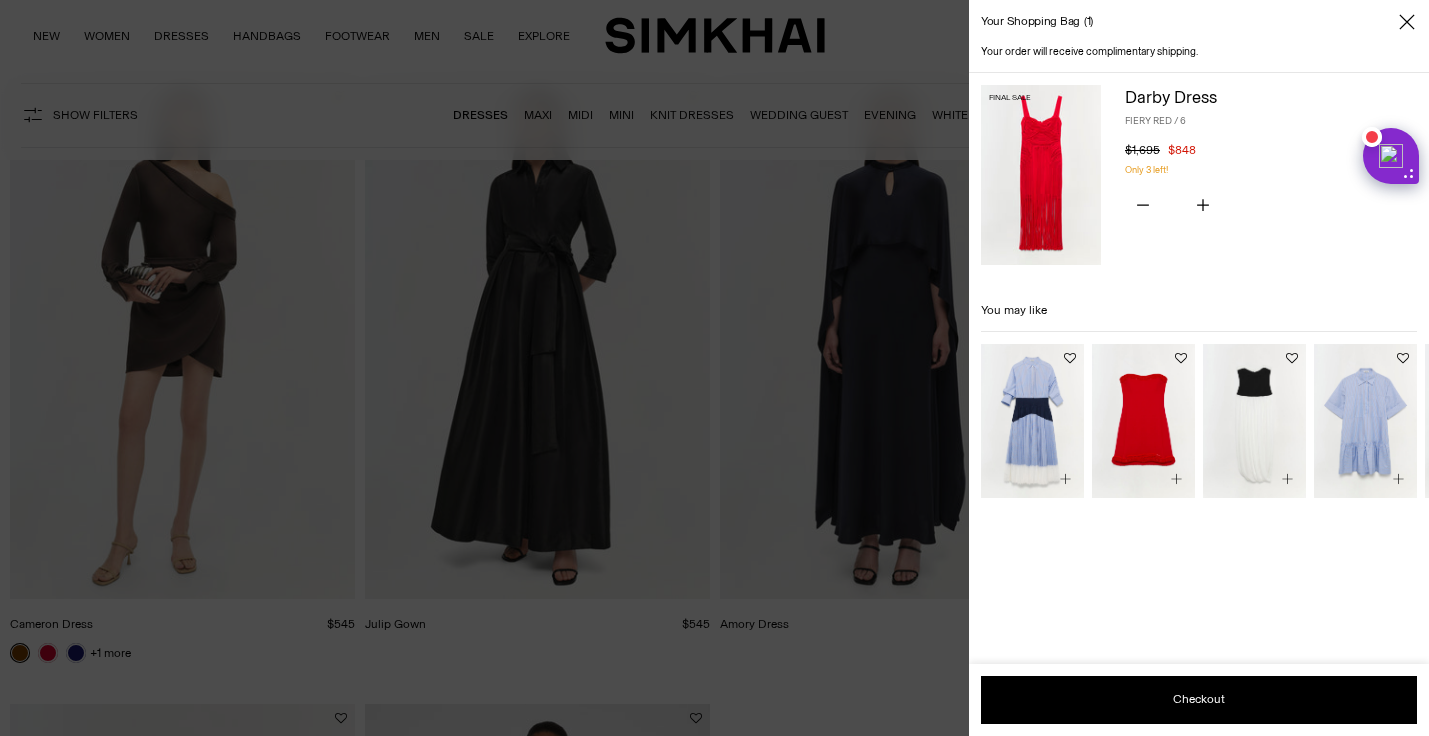 click at bounding box center [1041, 175] 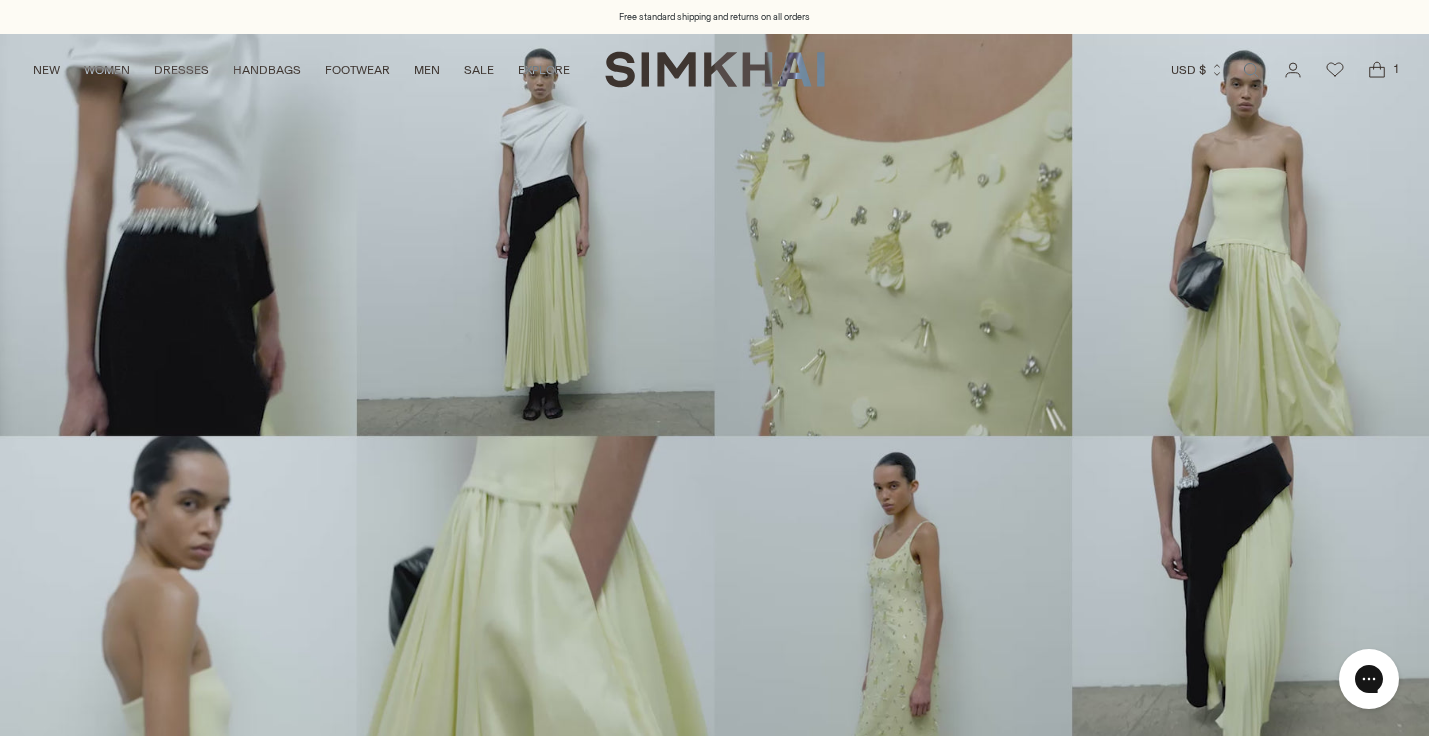 scroll, scrollTop: 0, scrollLeft: 0, axis: both 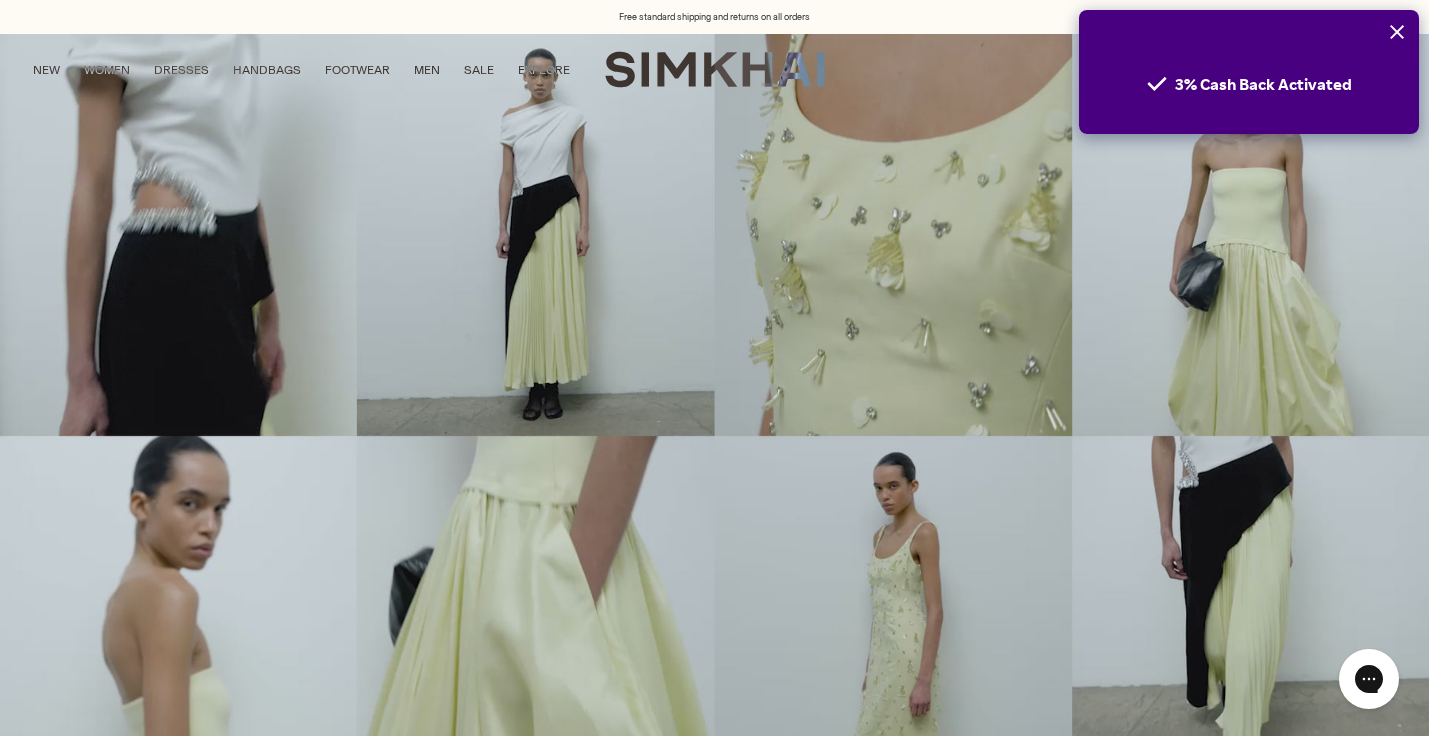 click 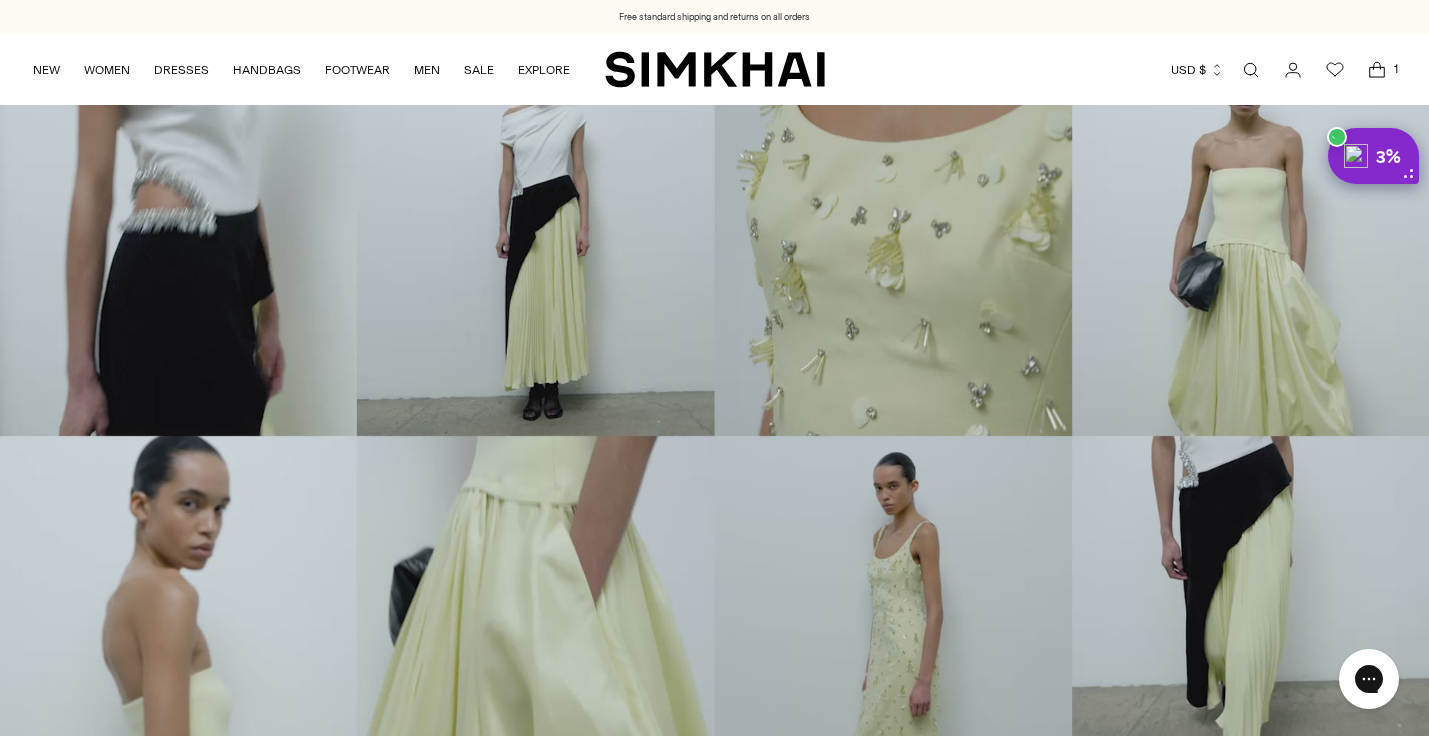 click 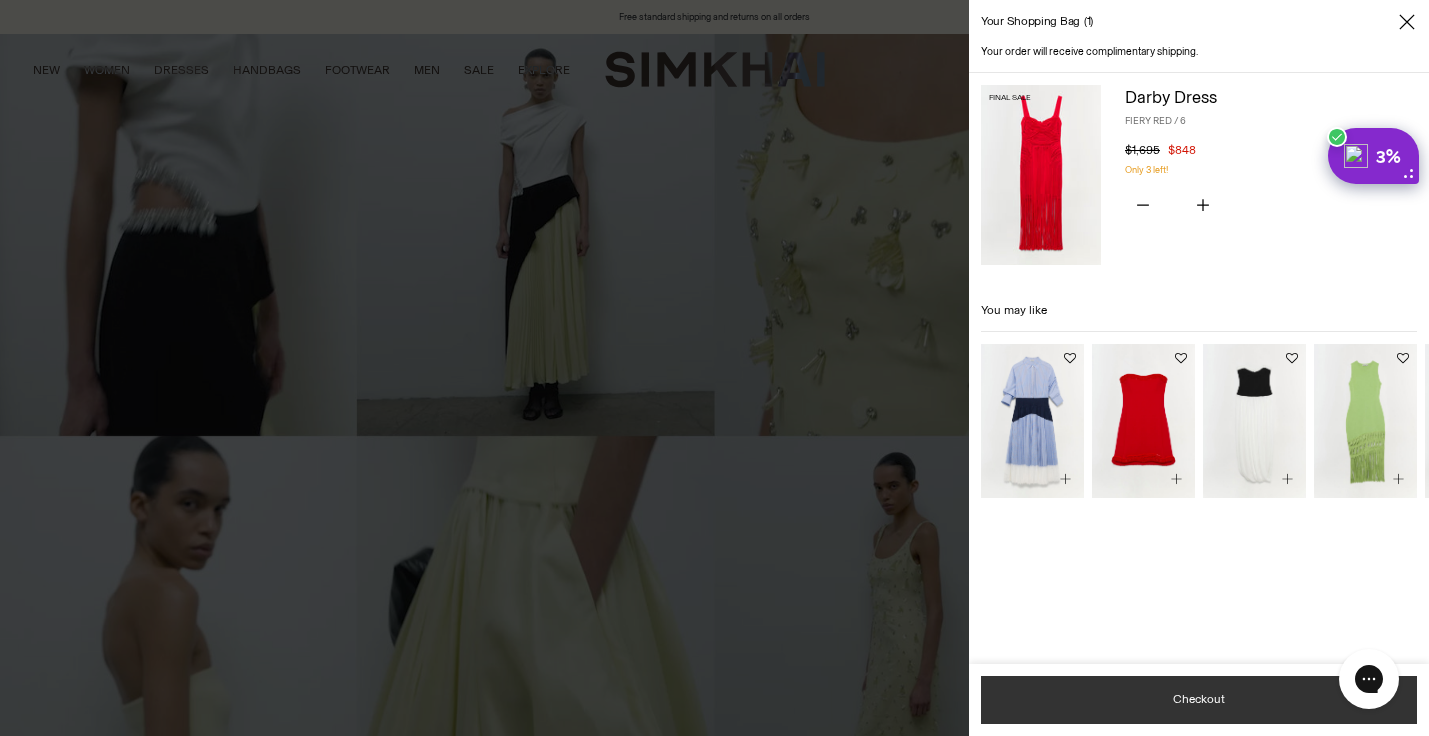 click on "Checkout" at bounding box center (1199, 700) 